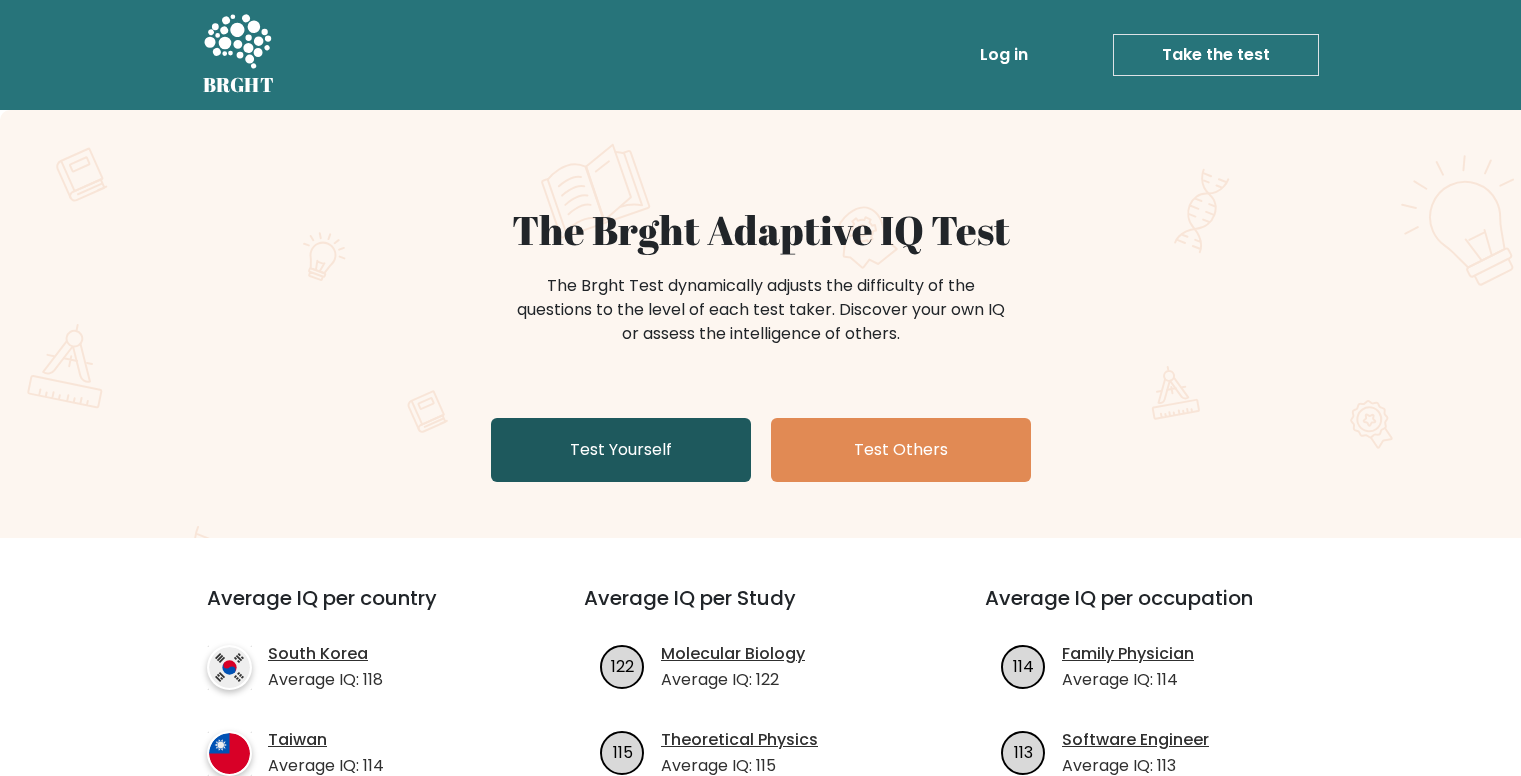 scroll, scrollTop: 0, scrollLeft: 0, axis: both 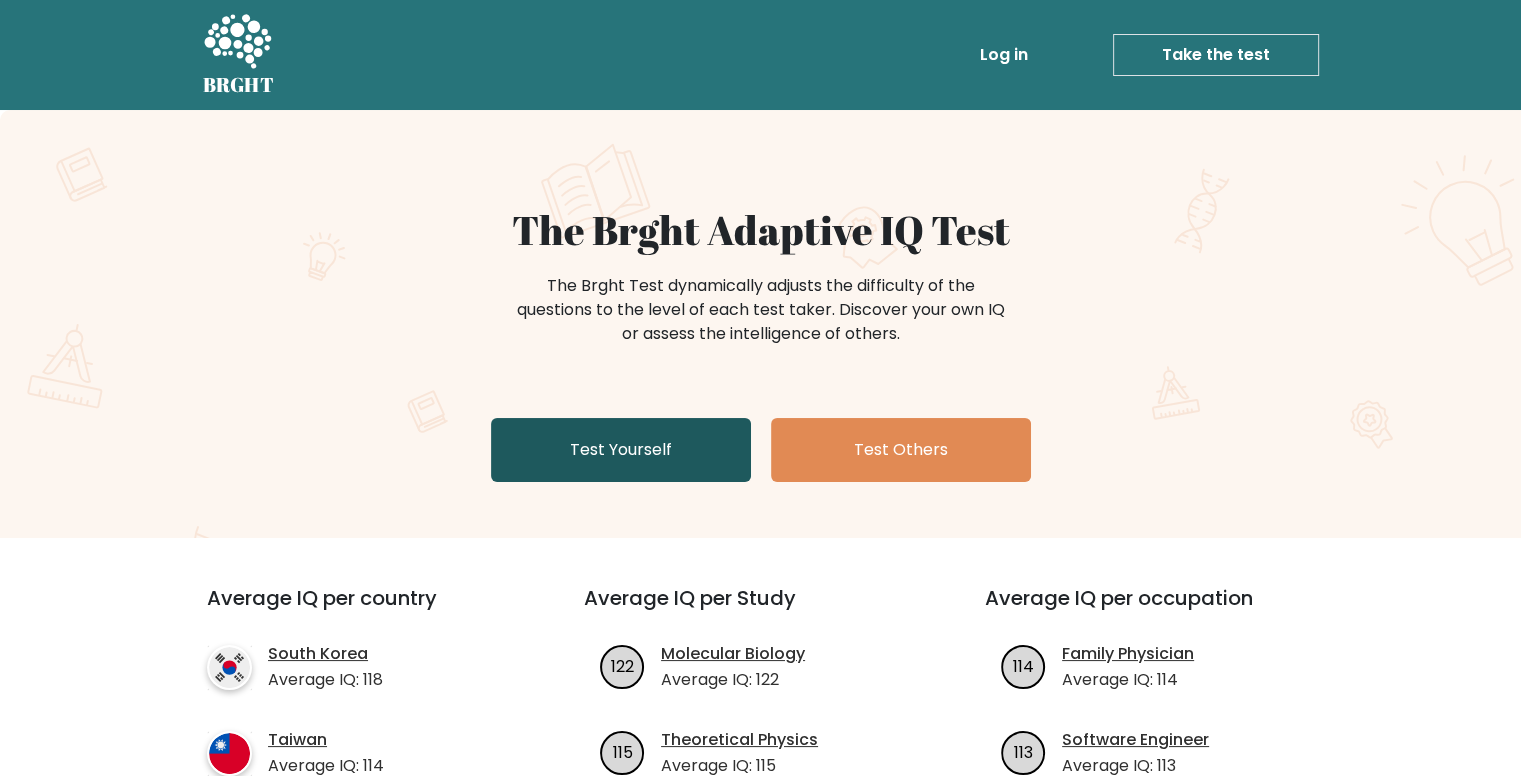 click on "Test Yourself" at bounding box center [621, 450] 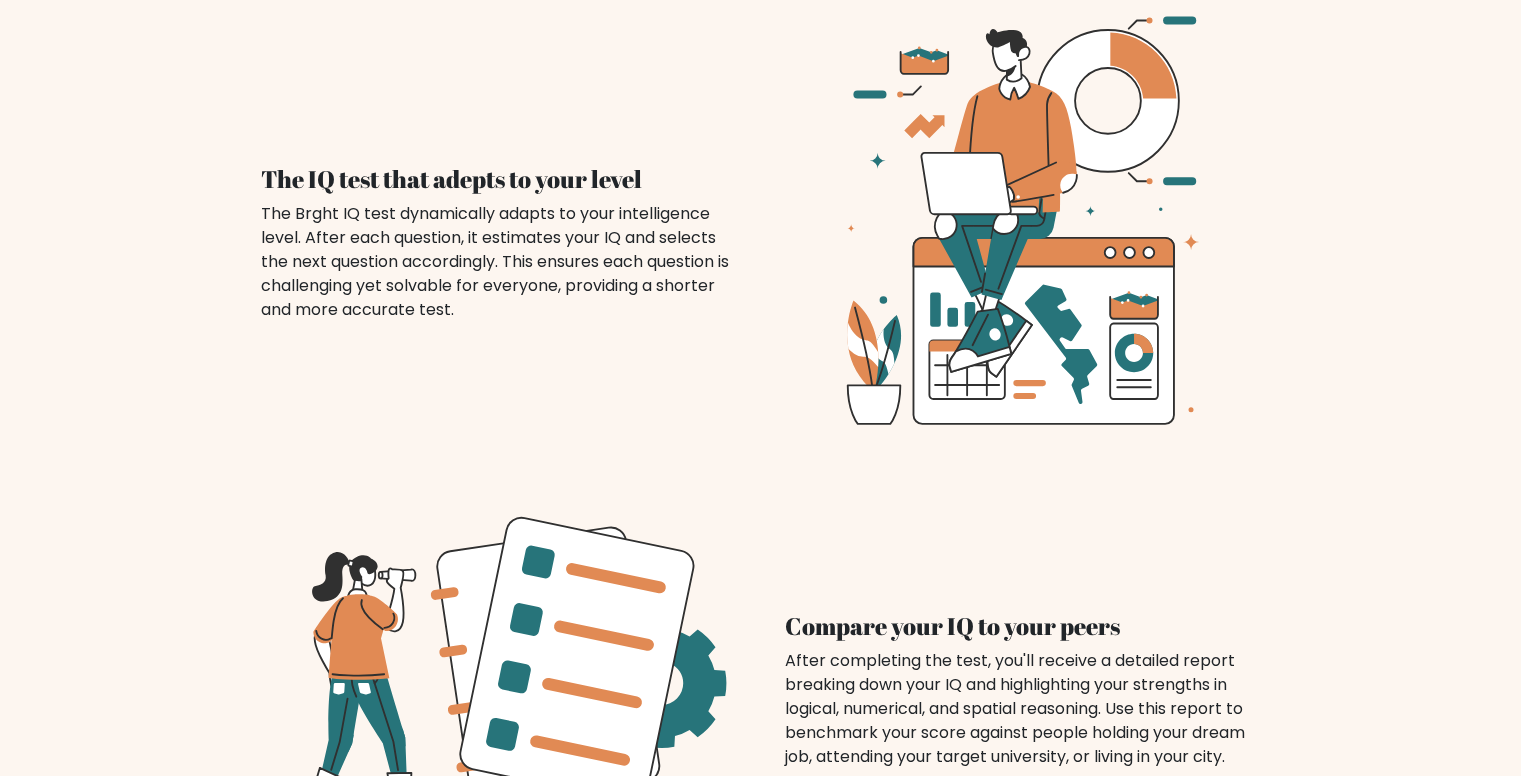 scroll, scrollTop: 1278, scrollLeft: 0, axis: vertical 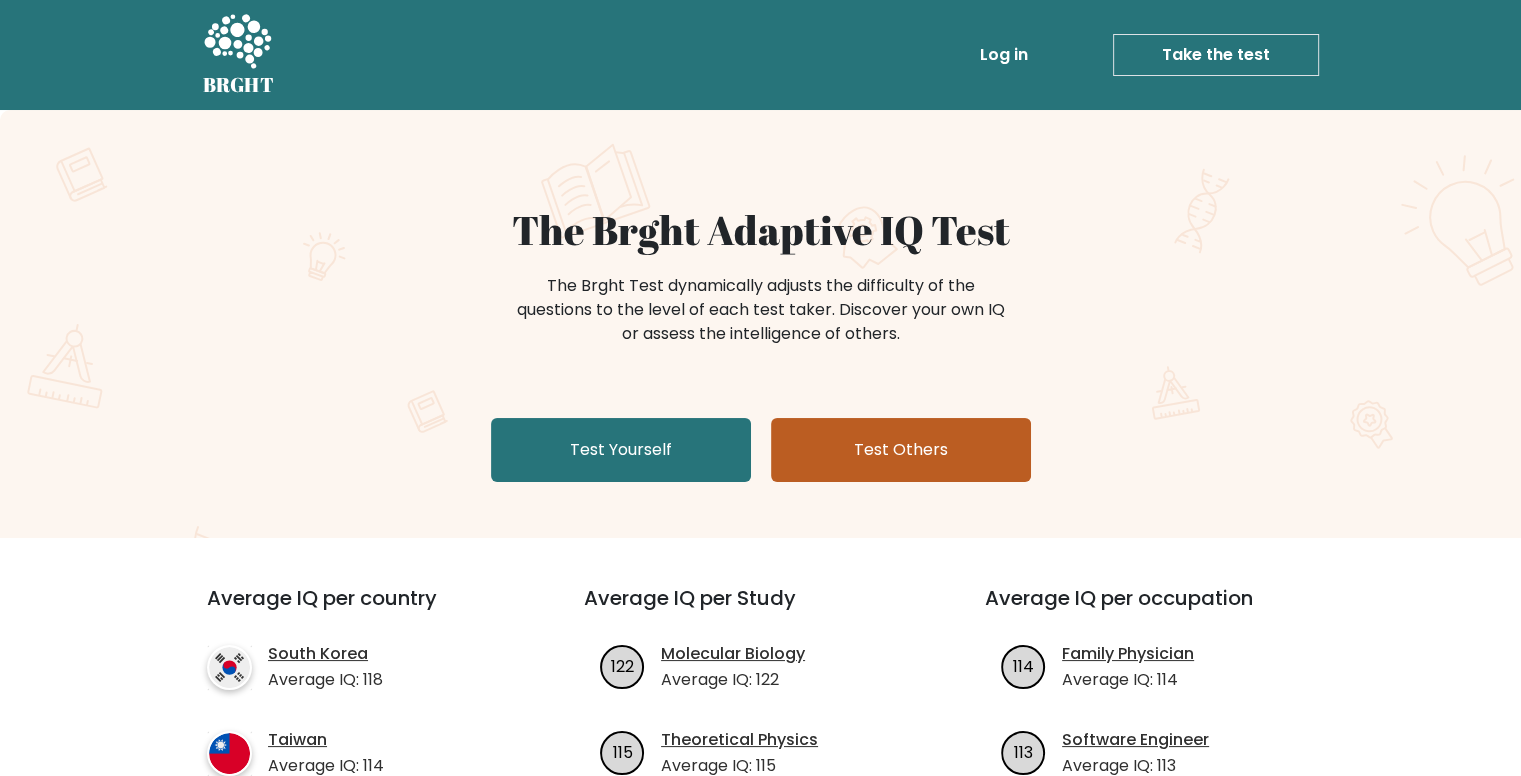 click on "Test Others" at bounding box center [901, 450] 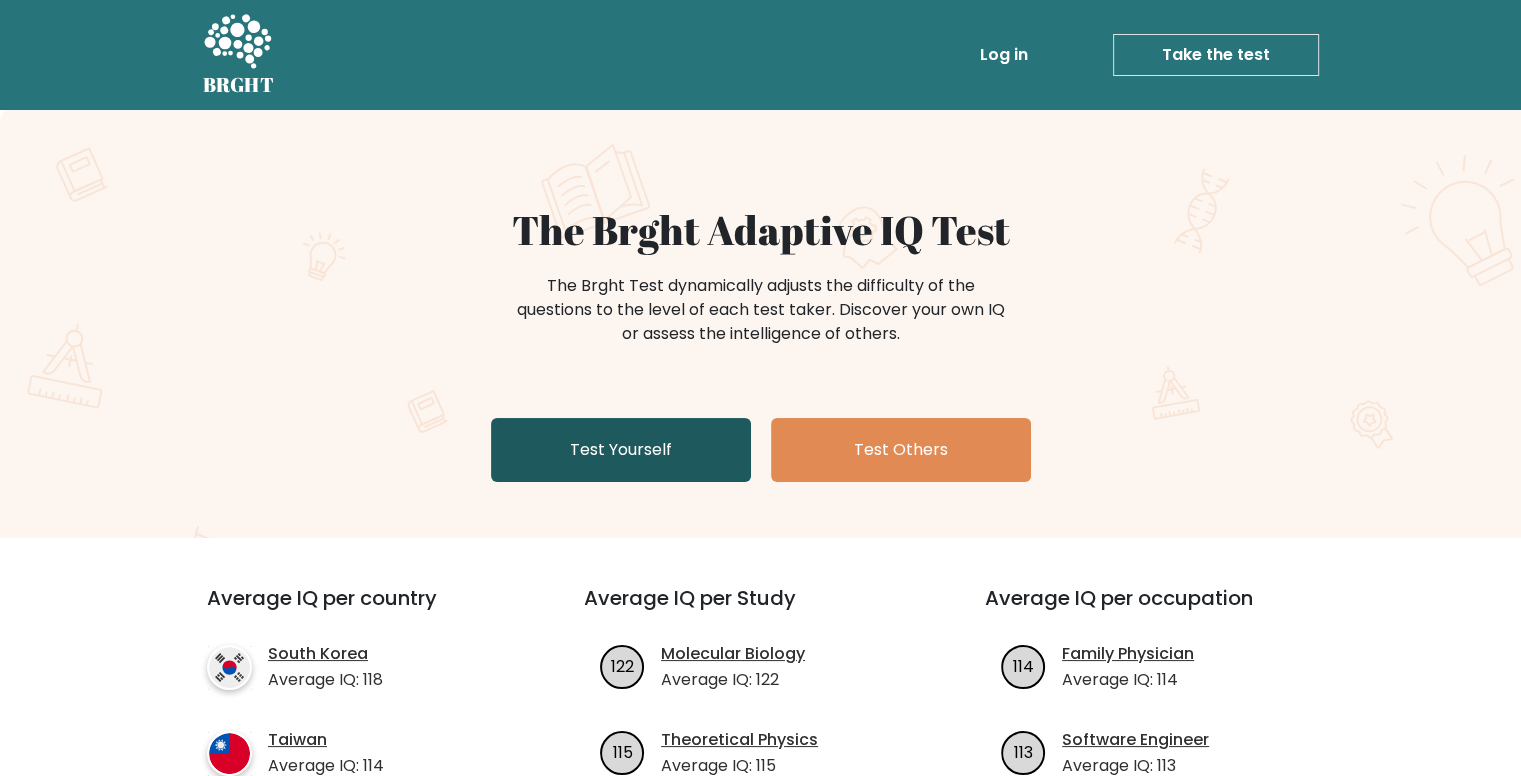click on "Test Yourself" at bounding box center (621, 450) 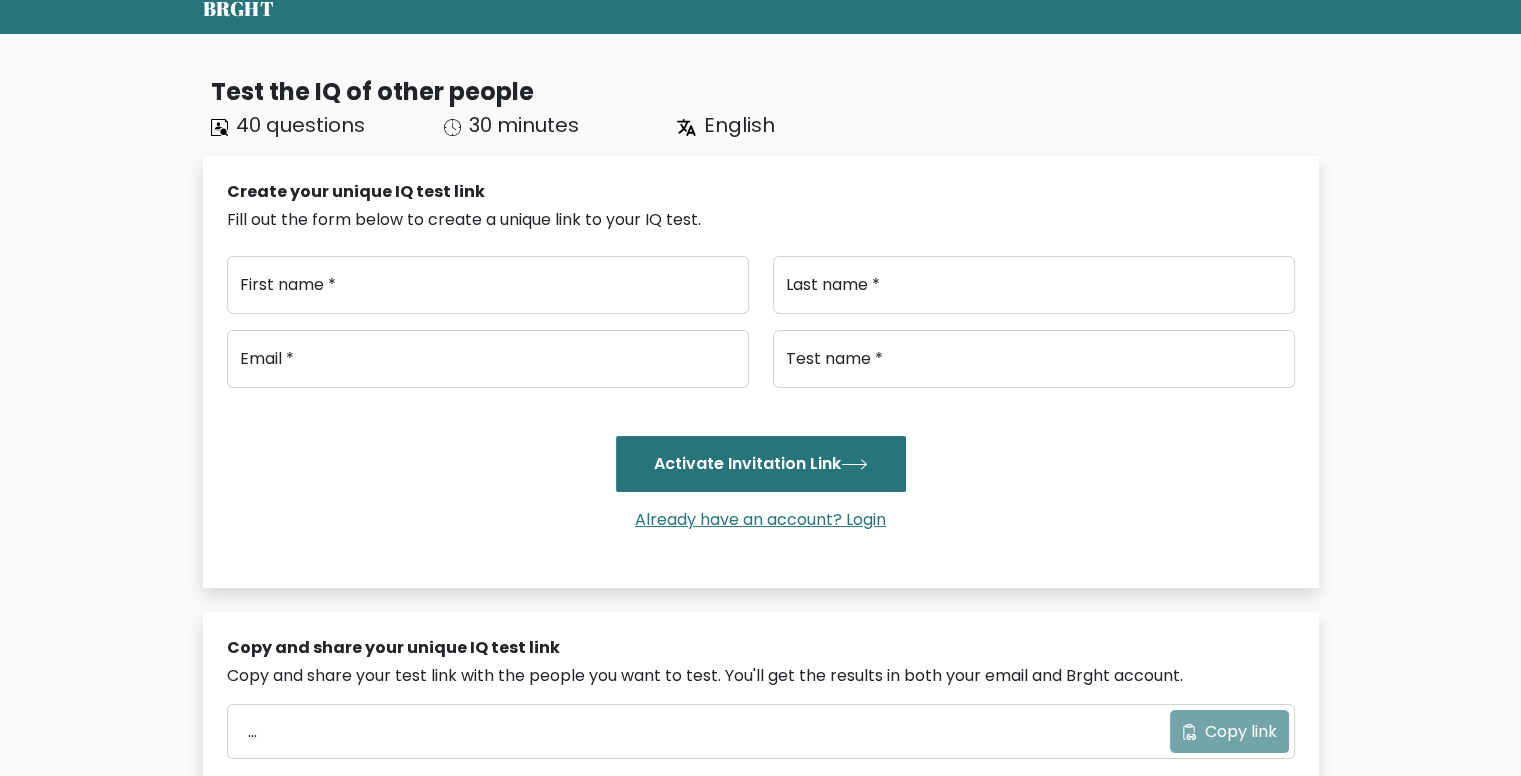 scroll, scrollTop: 0, scrollLeft: 0, axis: both 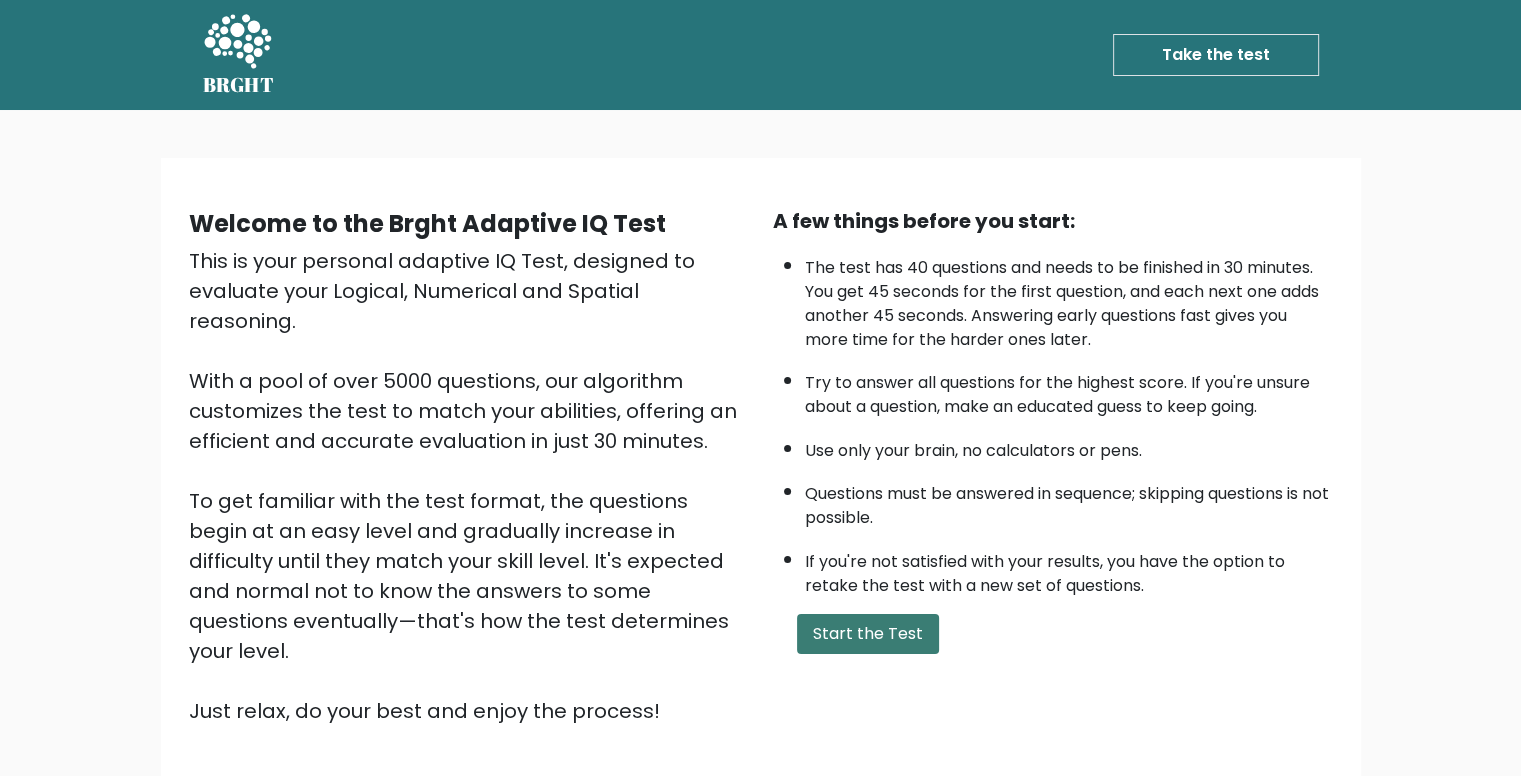 click on "Start the Test" at bounding box center (868, 634) 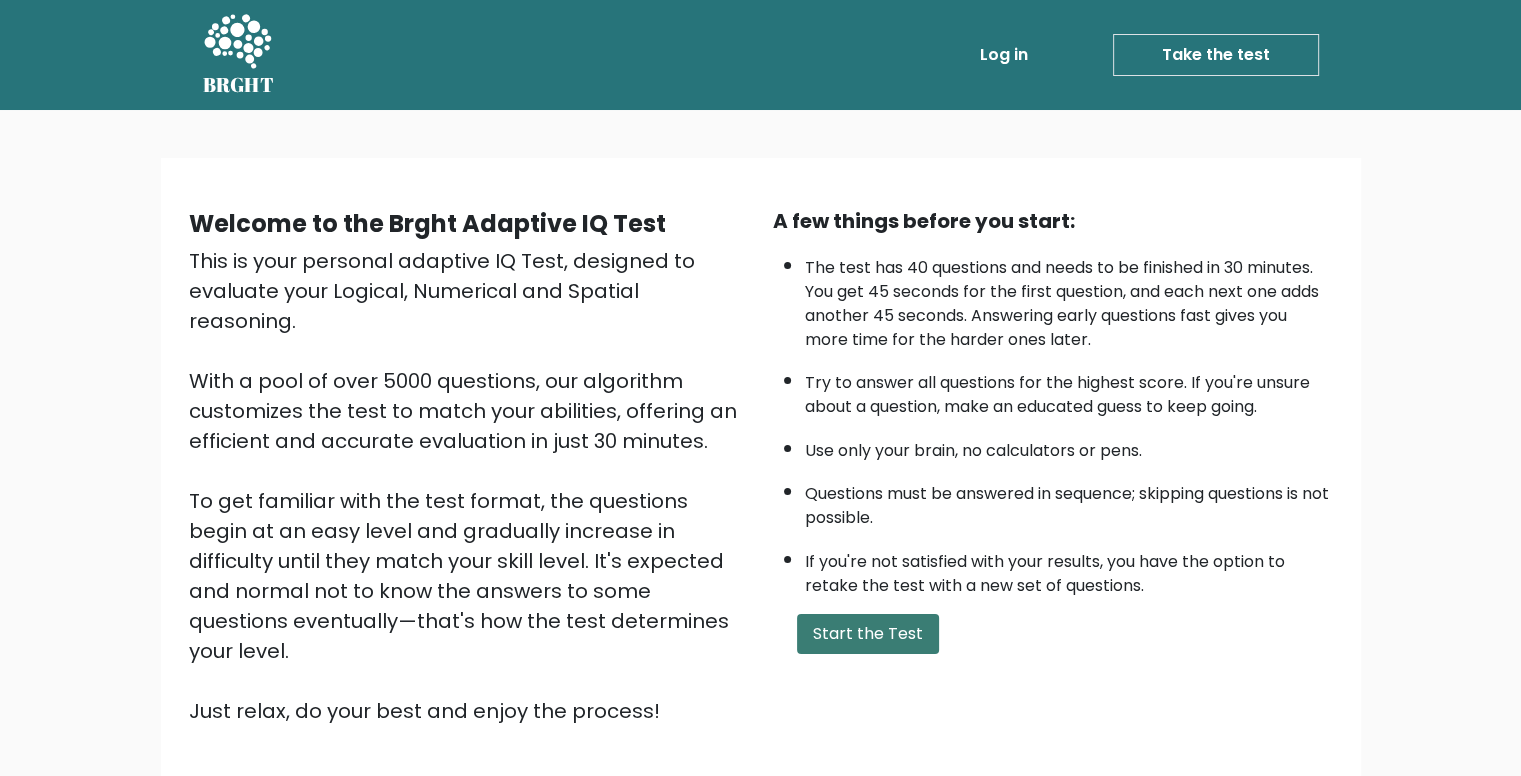 click on "Start the Test" at bounding box center (868, 634) 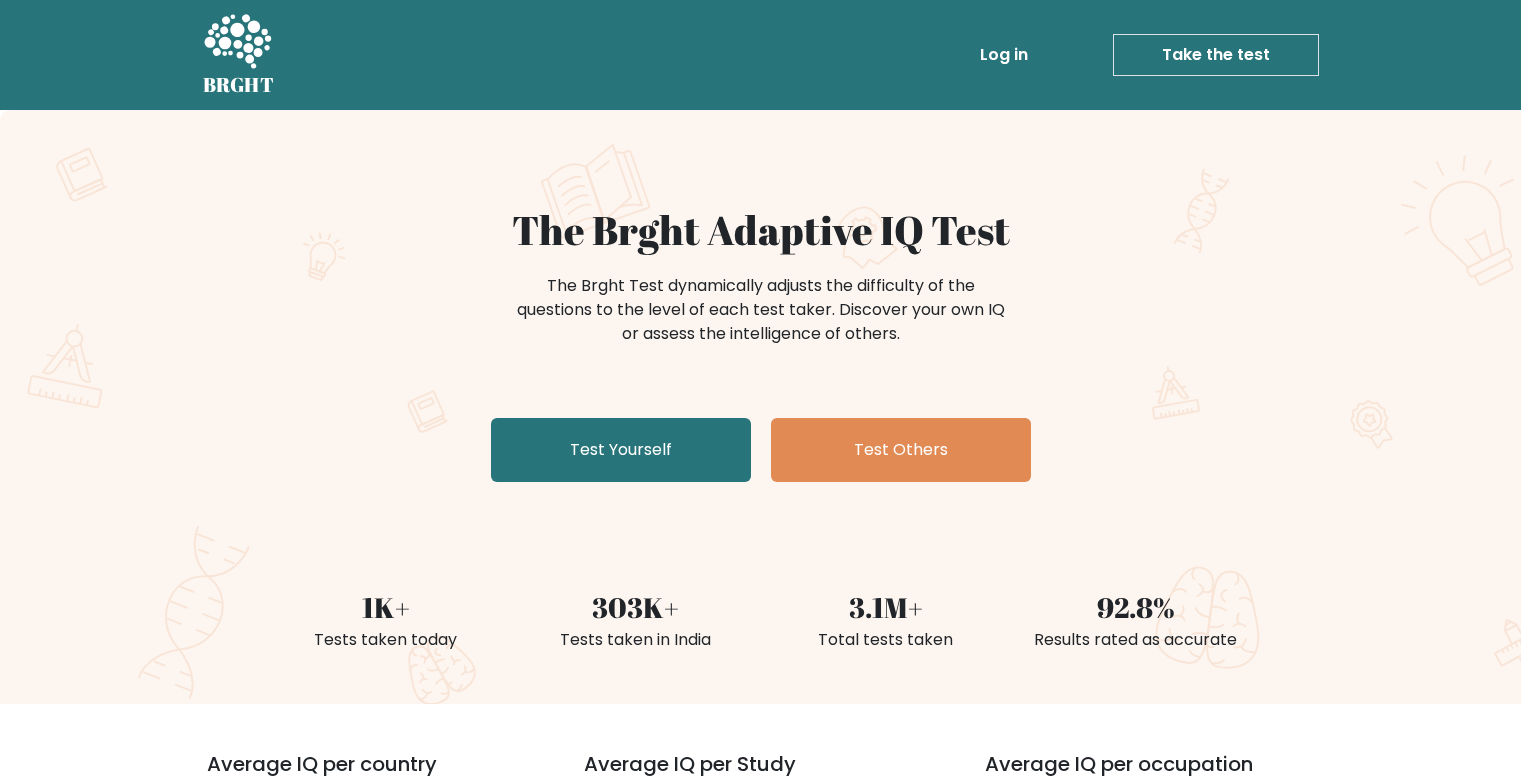 scroll, scrollTop: 0, scrollLeft: 0, axis: both 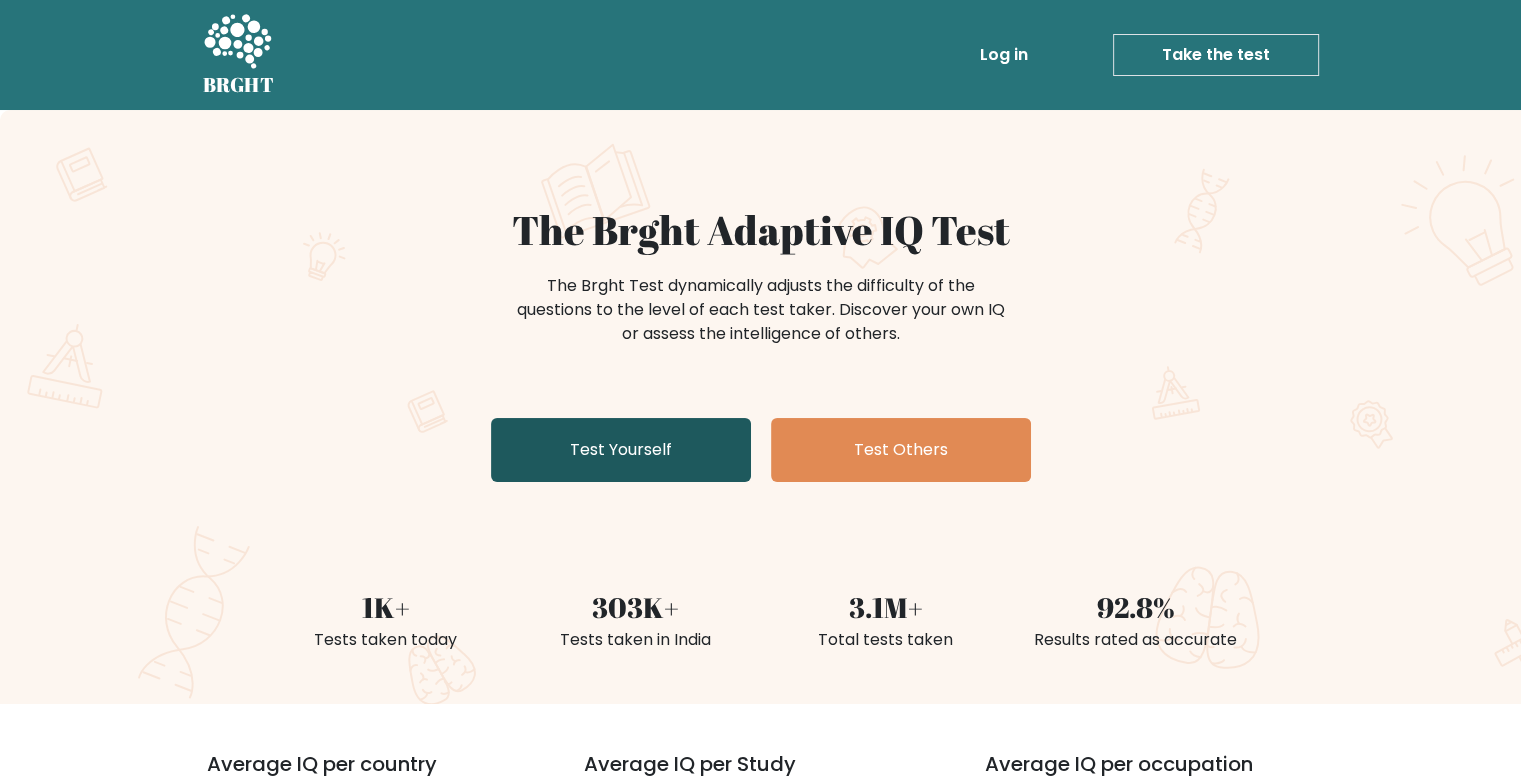 click on "Test Yourself" at bounding box center [621, 450] 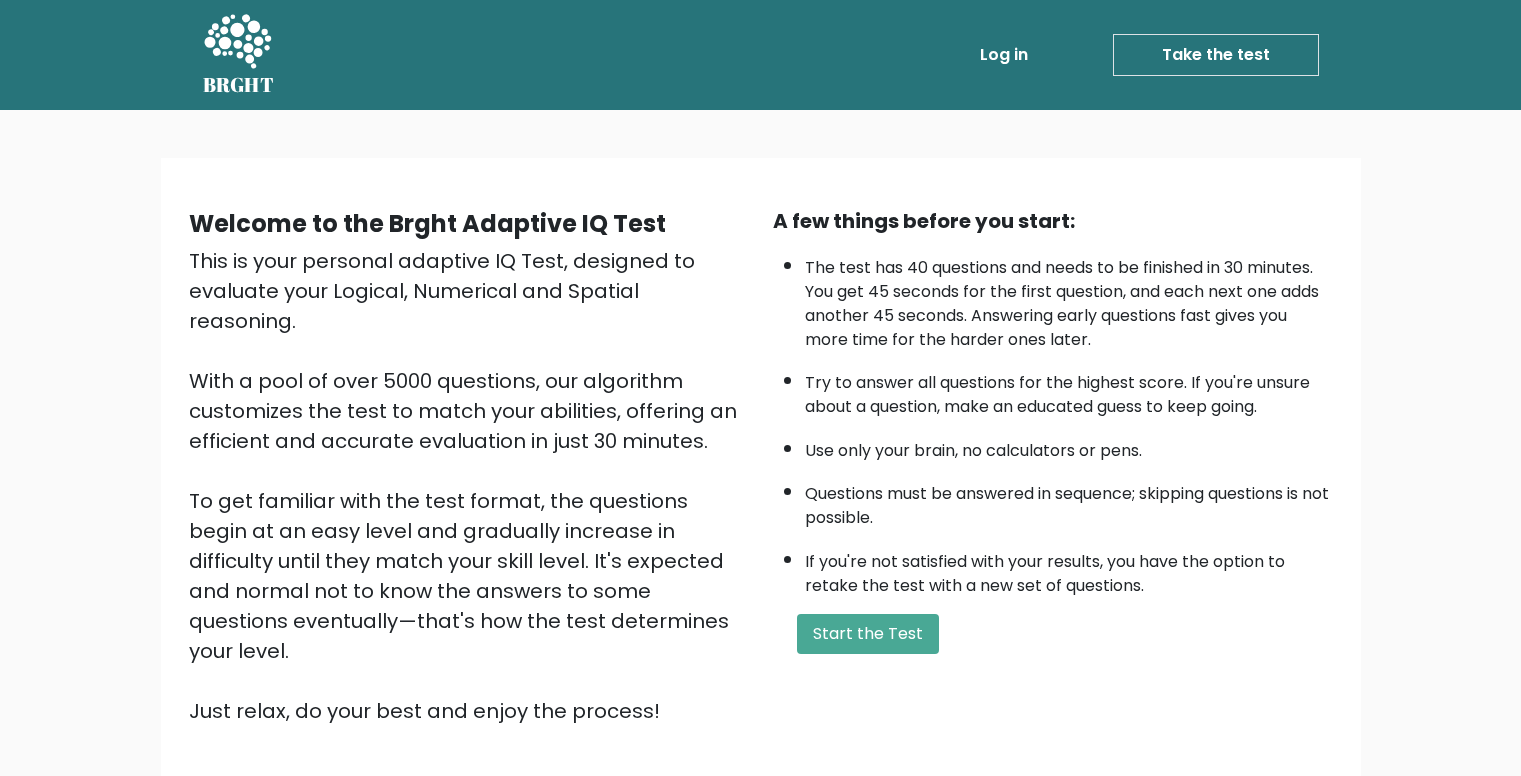 scroll, scrollTop: 0, scrollLeft: 0, axis: both 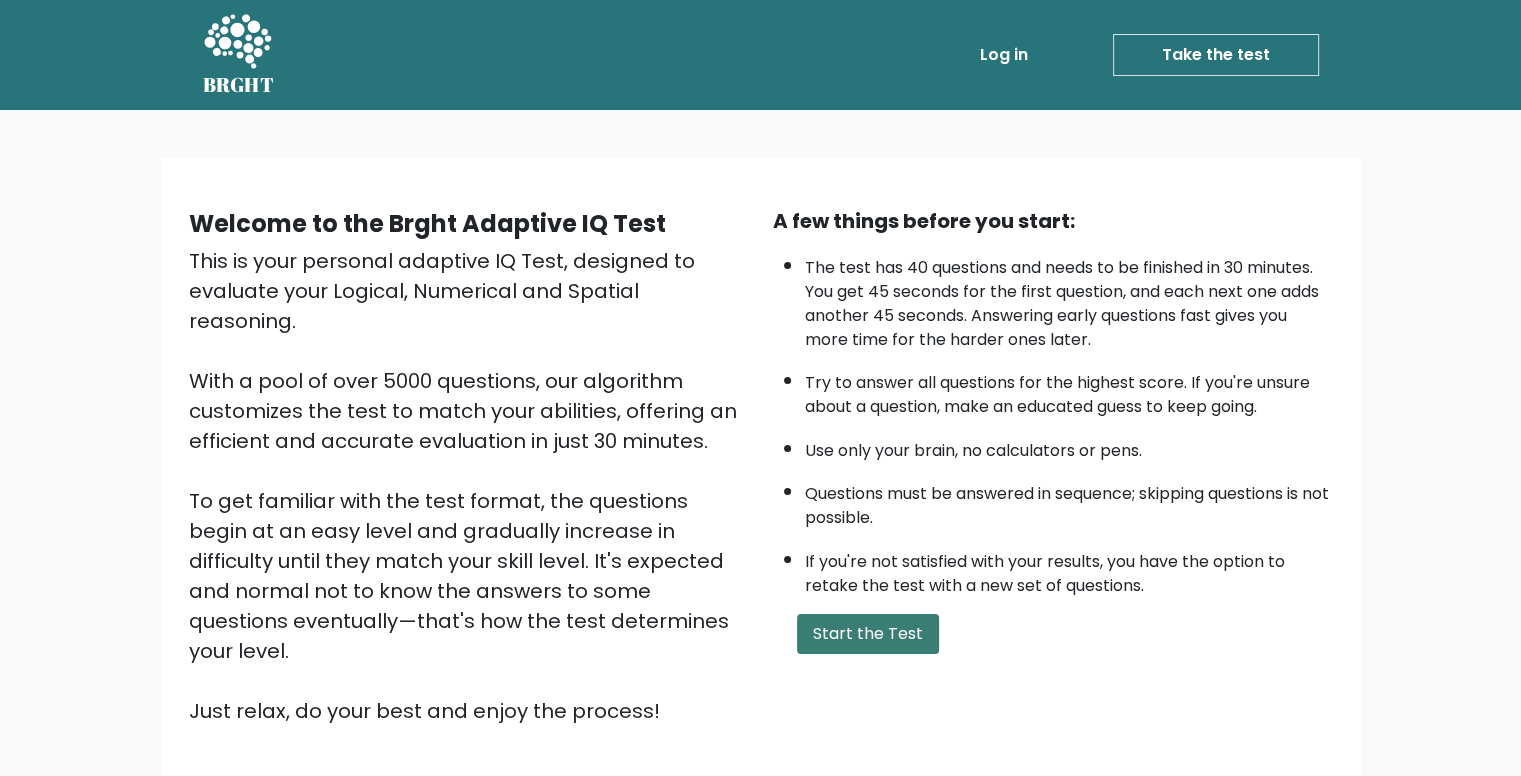 click on "Start the Test" at bounding box center [868, 634] 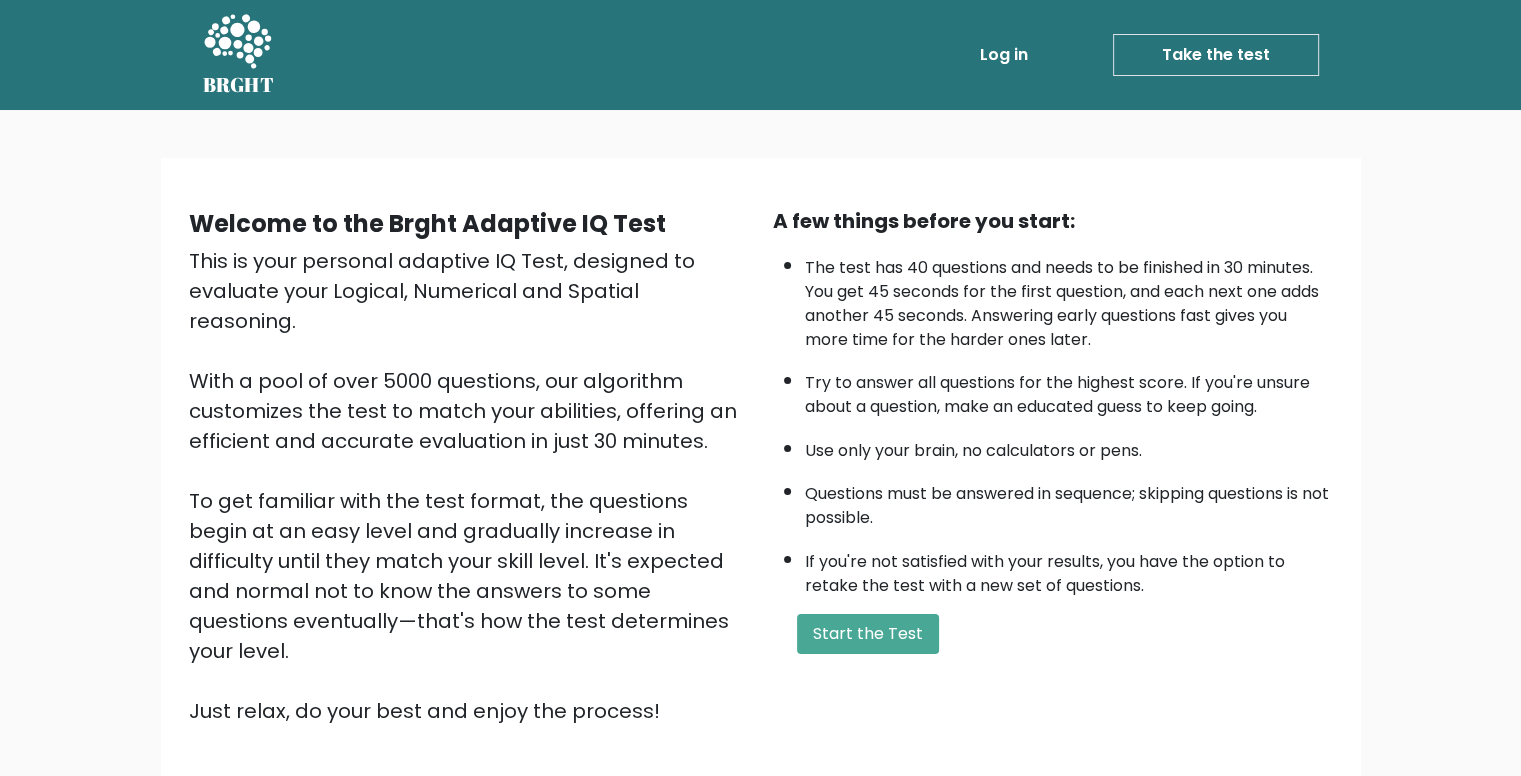 click on "Take the test" at bounding box center (1216, 55) 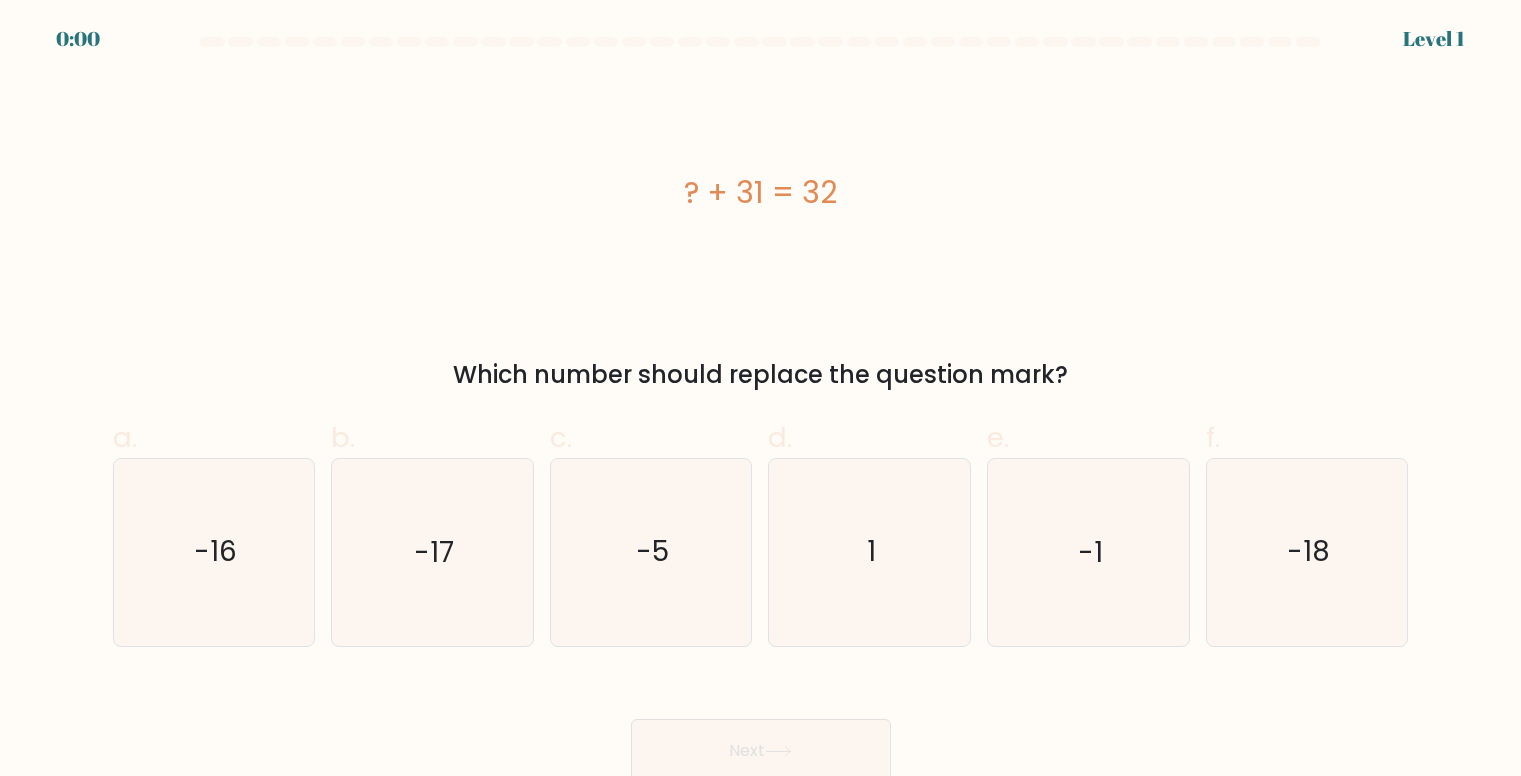 scroll, scrollTop: 0, scrollLeft: 0, axis: both 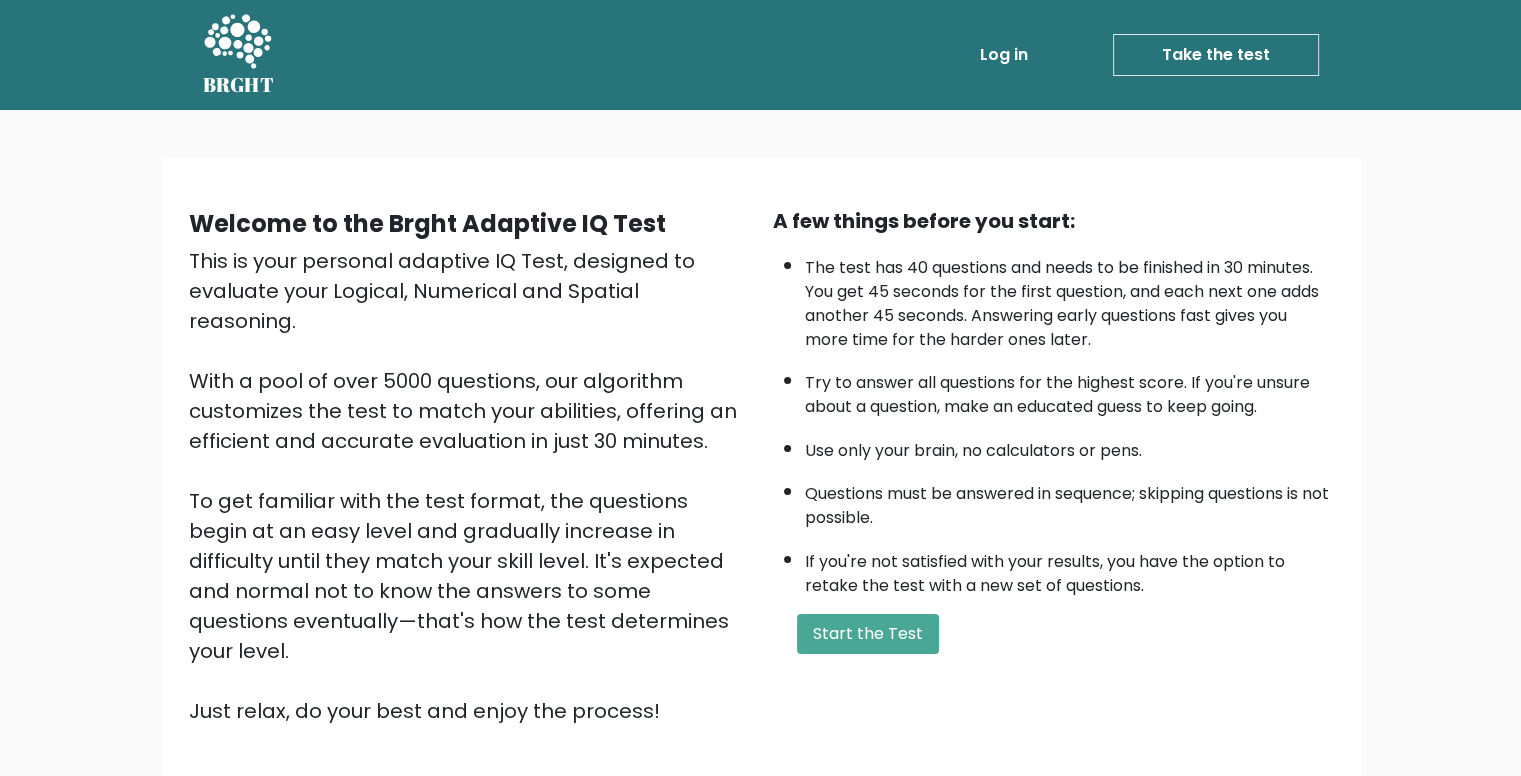 click on "Take the test" at bounding box center [1216, 55] 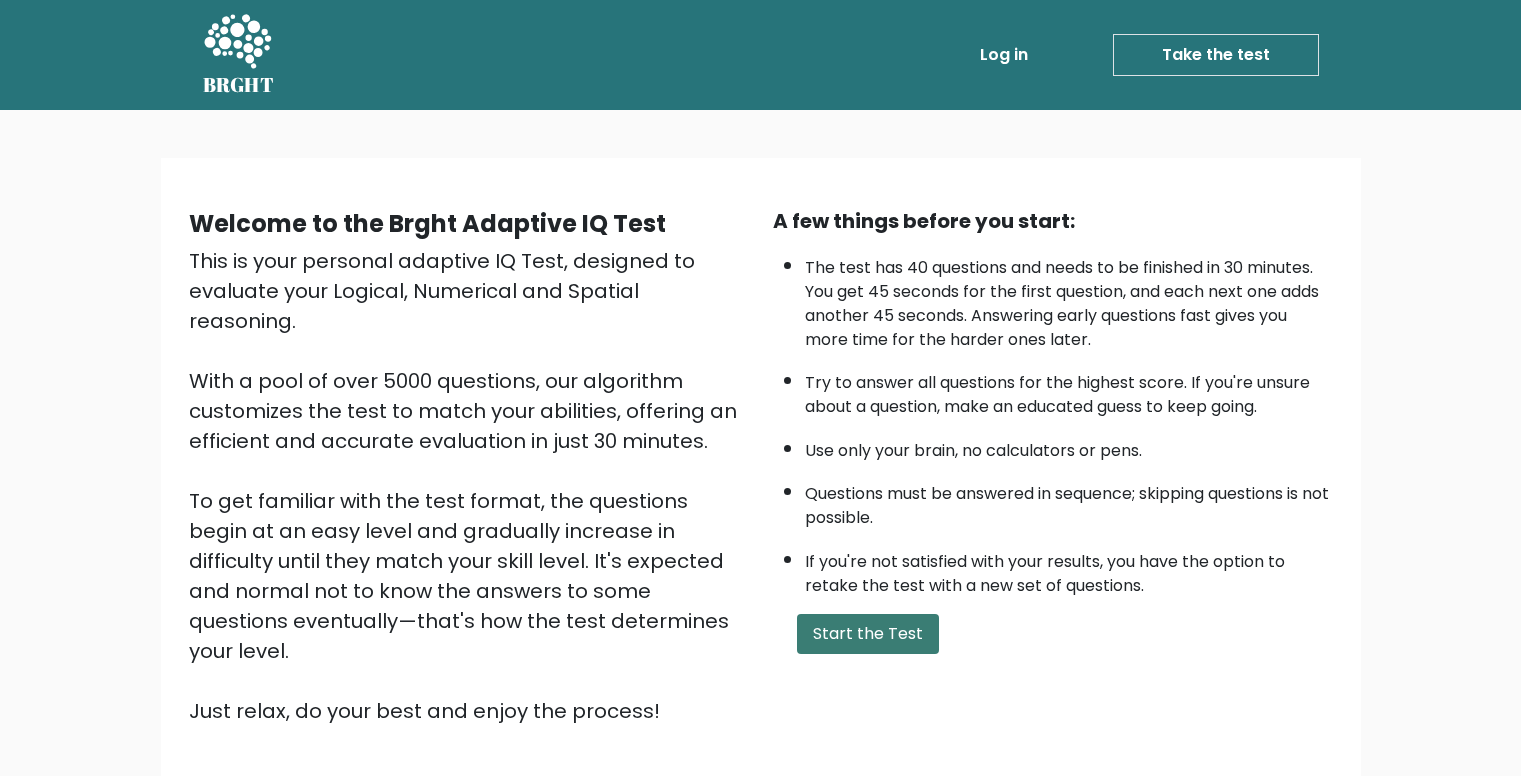 scroll, scrollTop: 0, scrollLeft: 0, axis: both 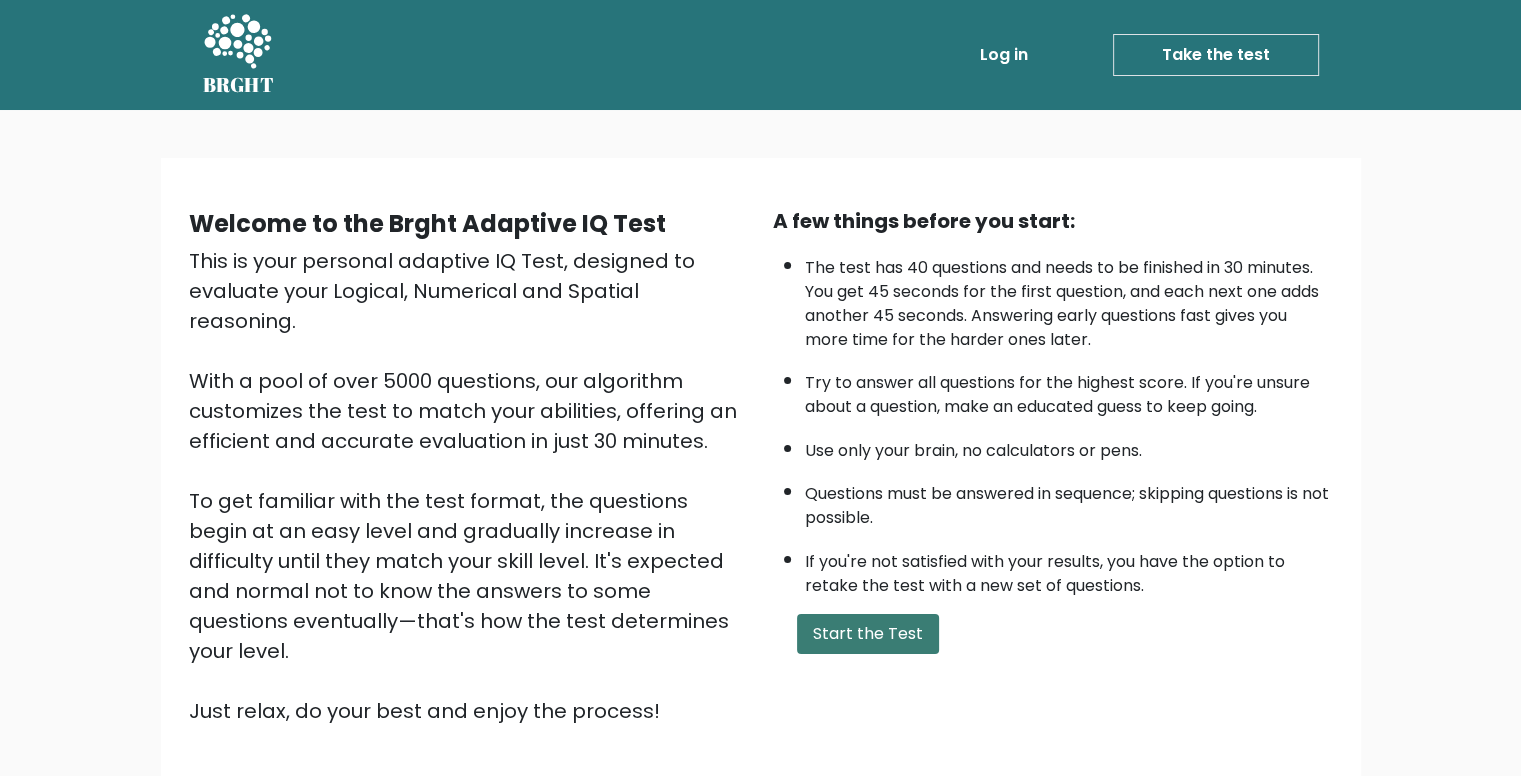 click on "Start the Test" at bounding box center [868, 634] 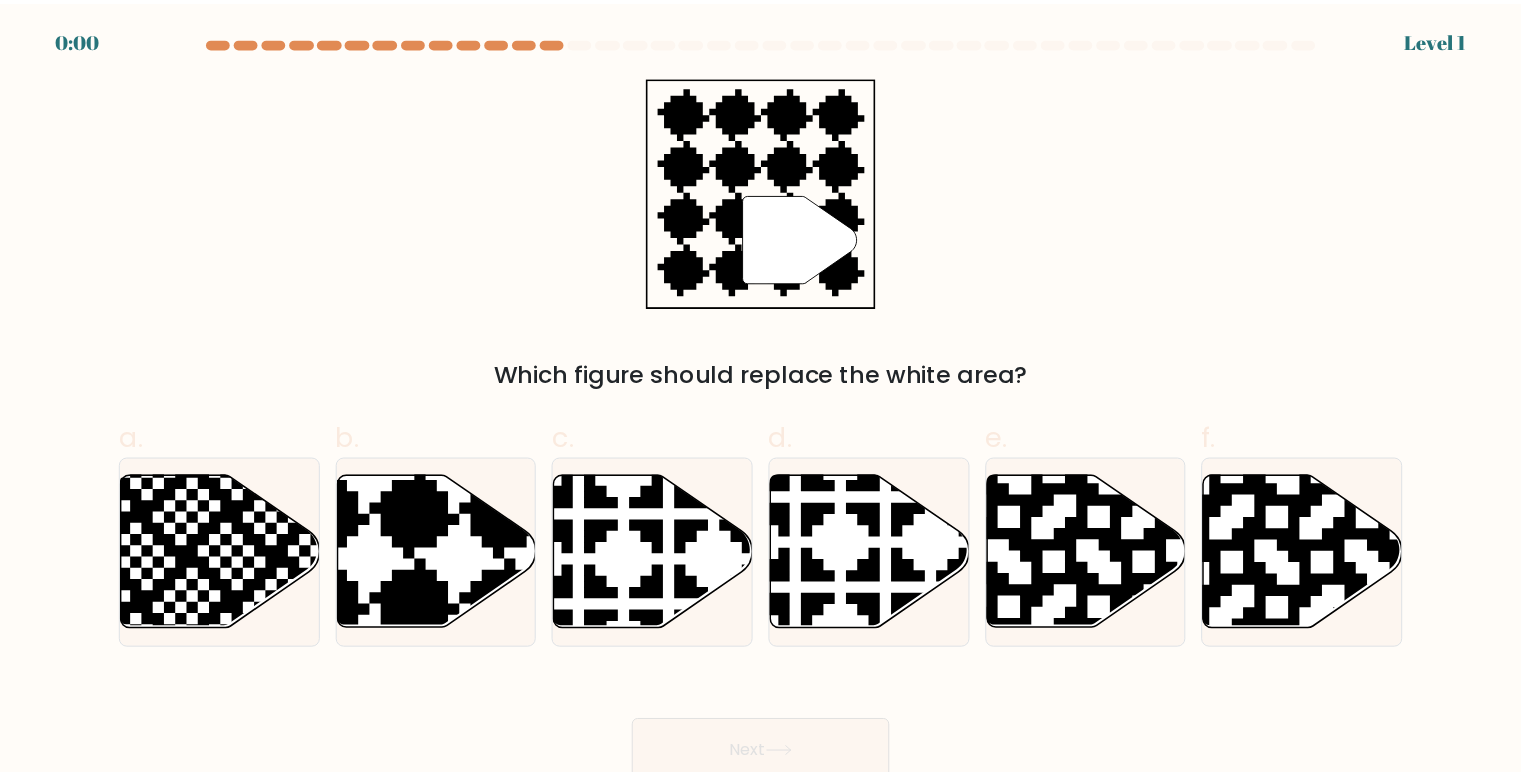scroll, scrollTop: 0, scrollLeft: 0, axis: both 